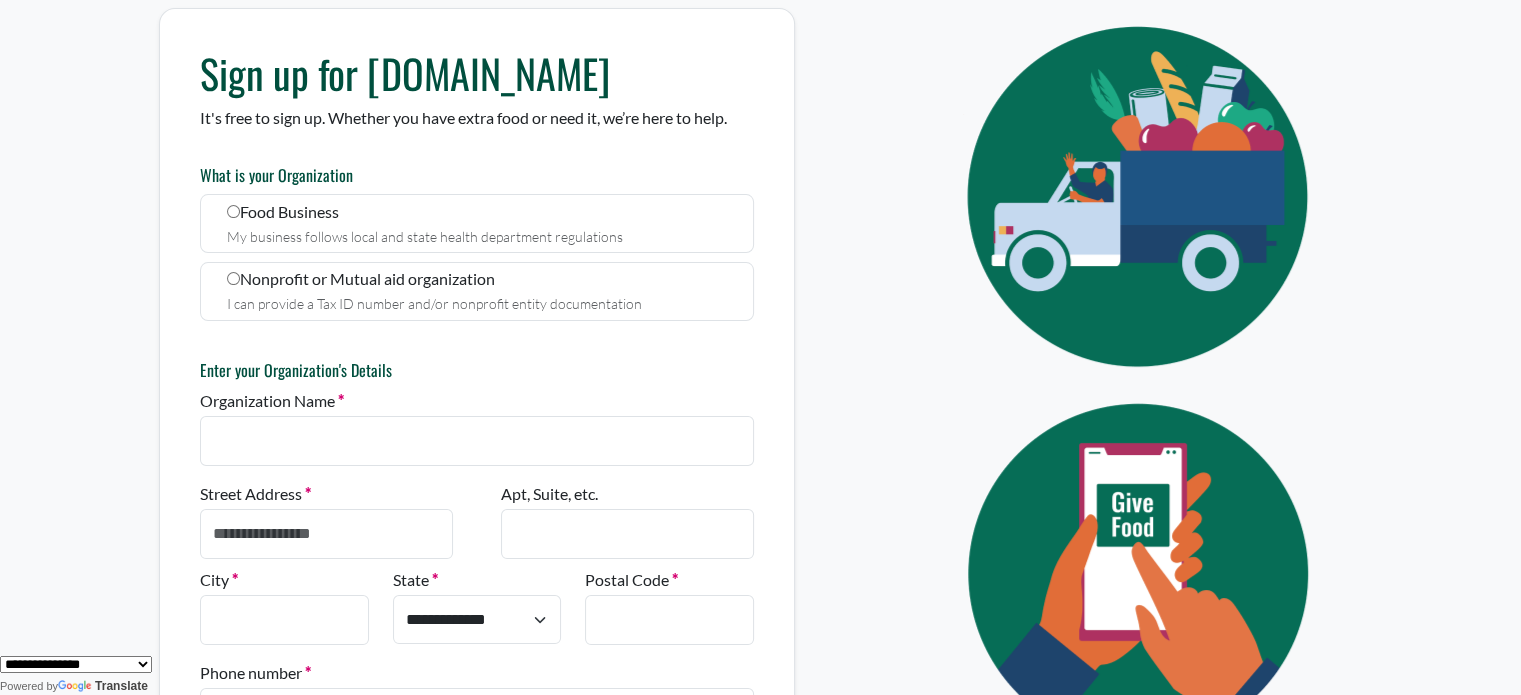 scroll, scrollTop: 300, scrollLeft: 0, axis: vertical 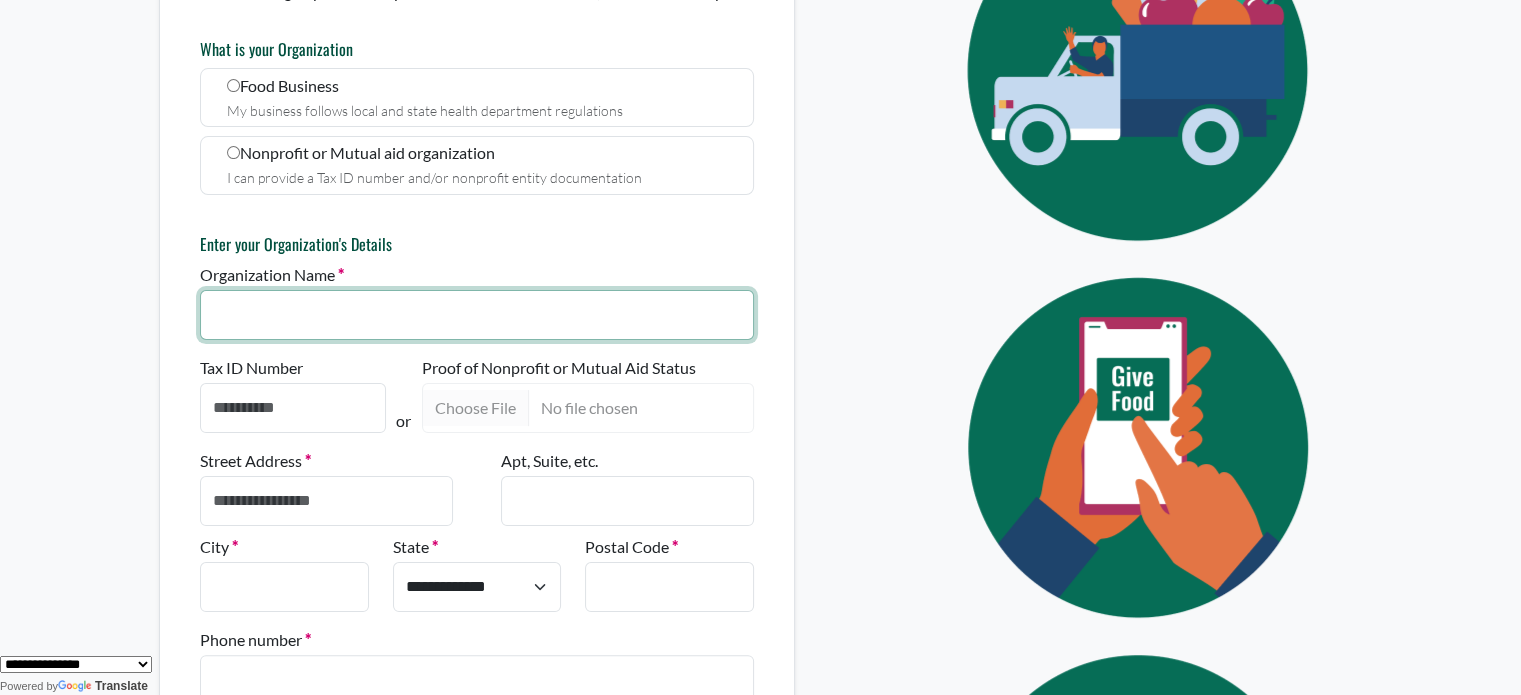 click on "Organization Name" at bounding box center (477, 315) 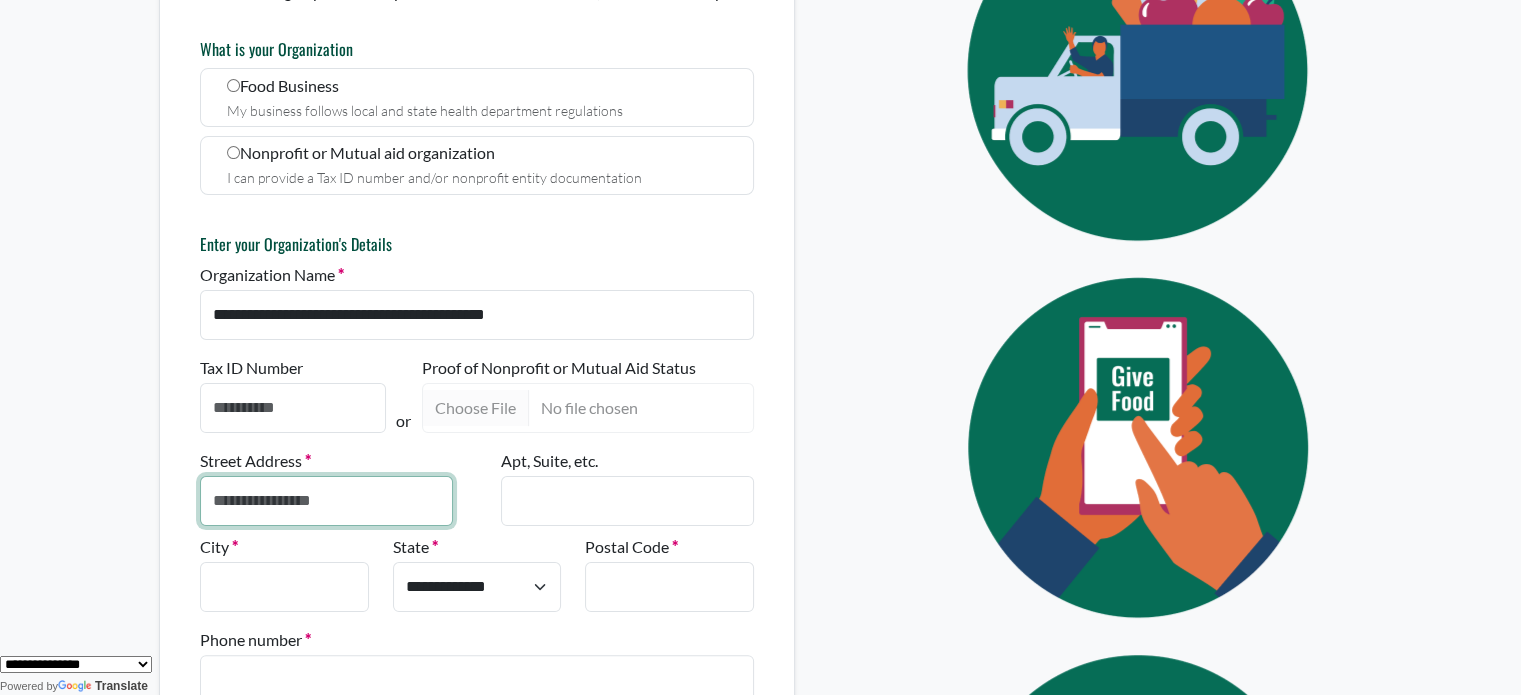 type on "**********" 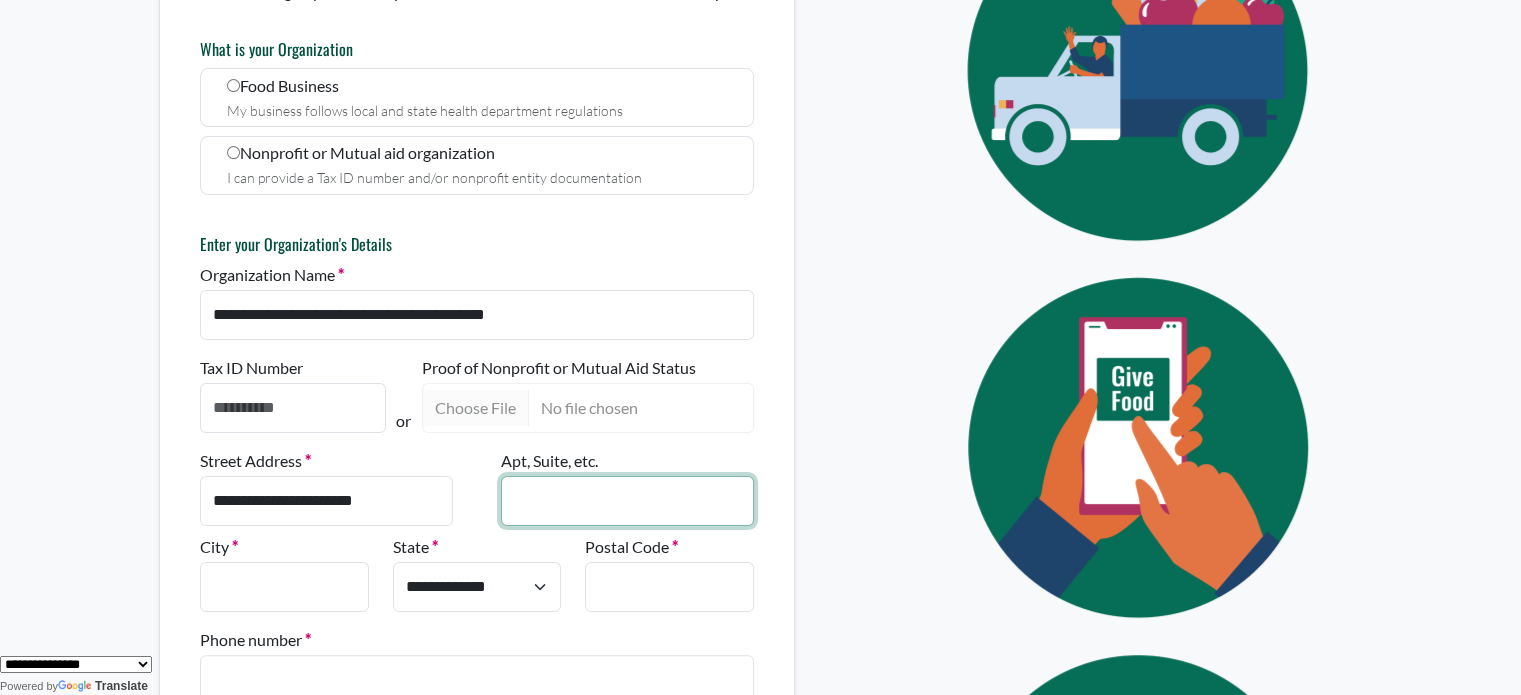 type on "**********" 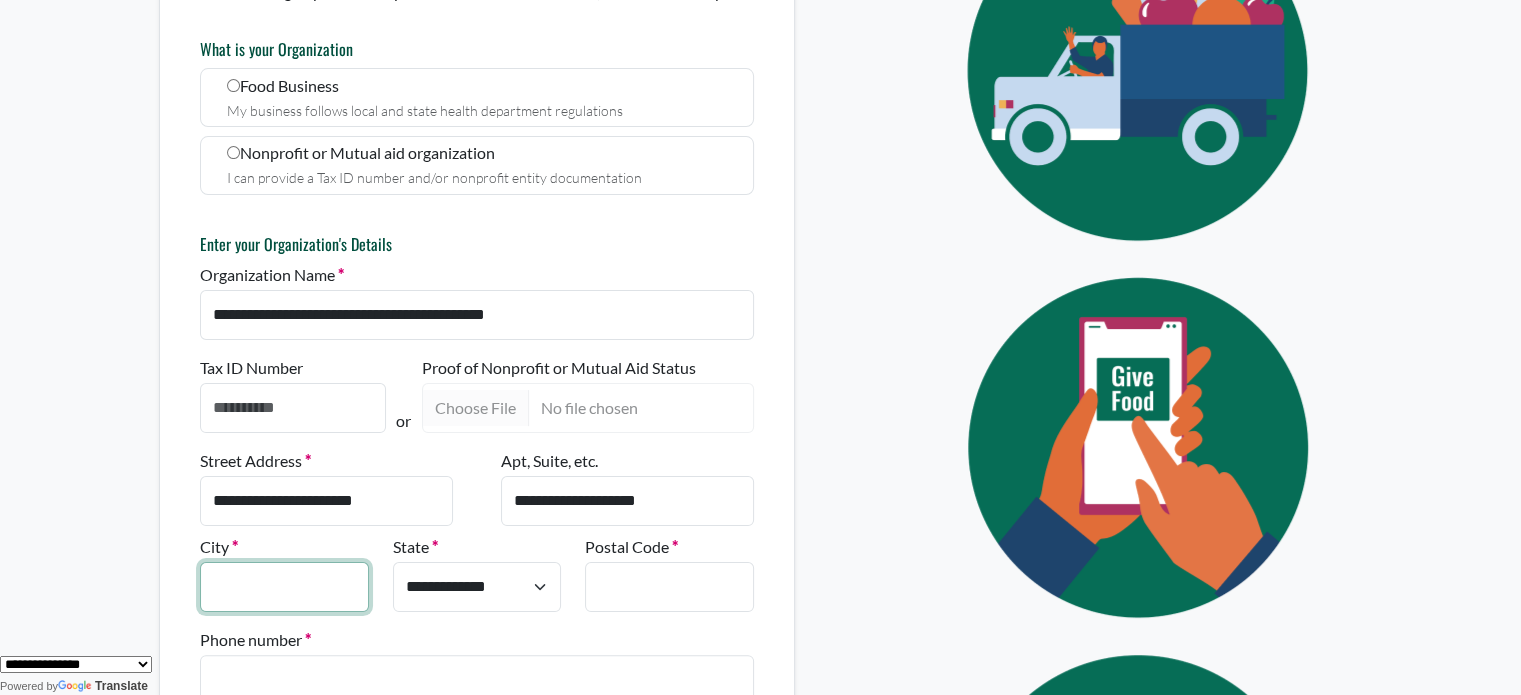 type on "**********" 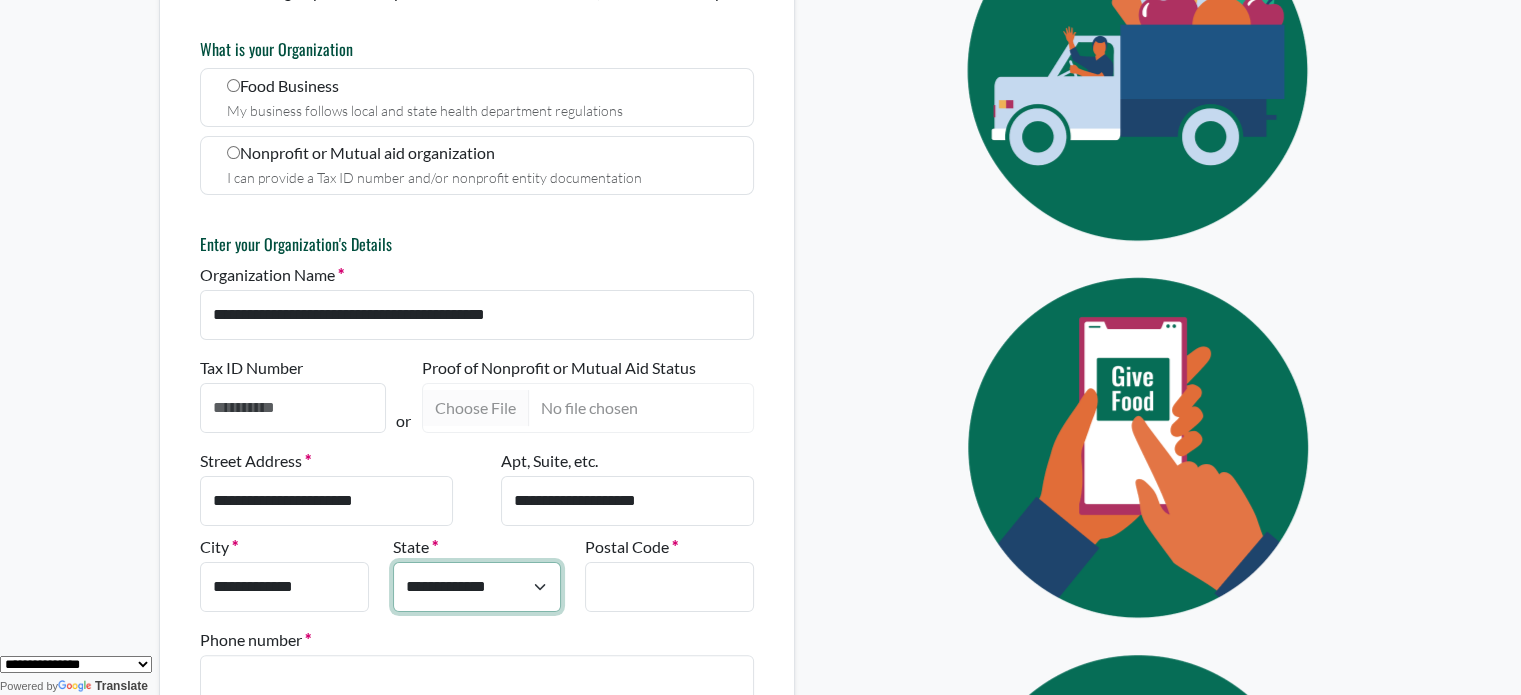 select on "**" 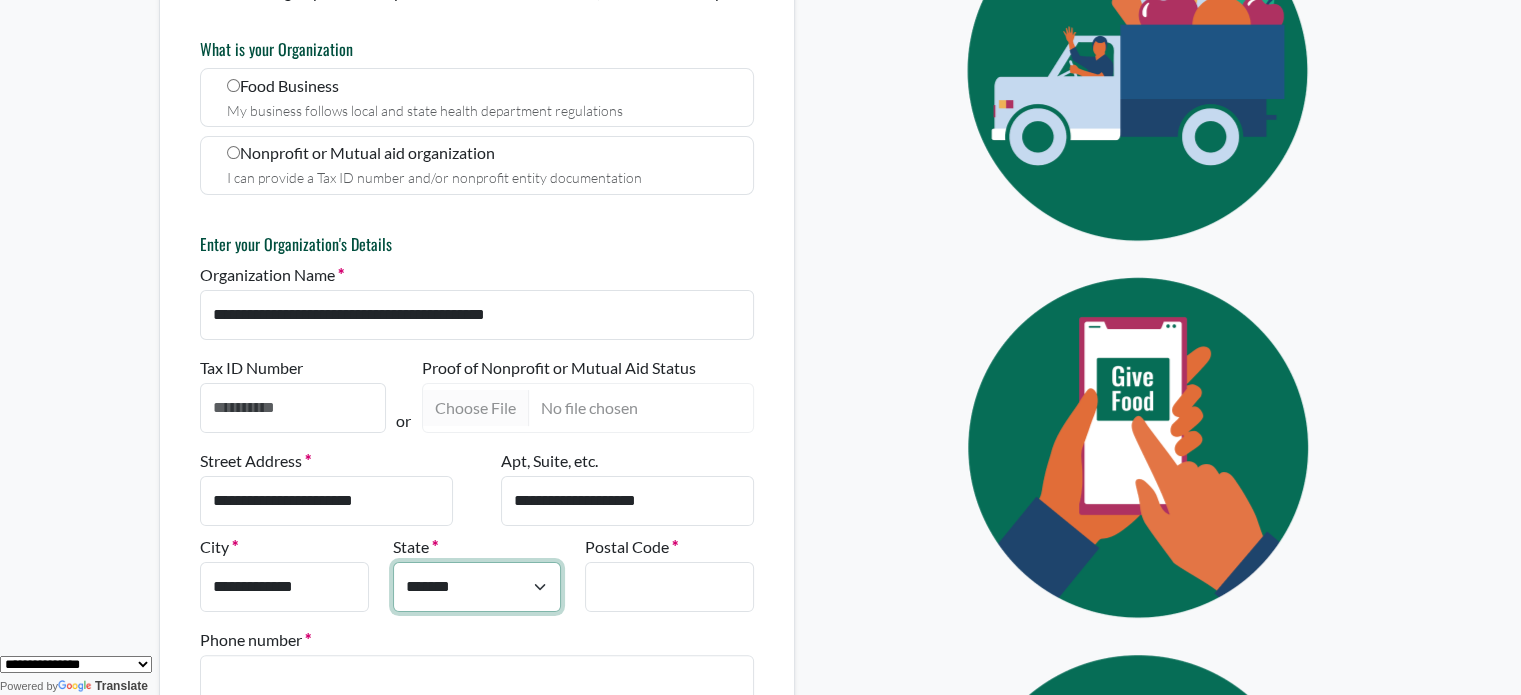 type on "*****" 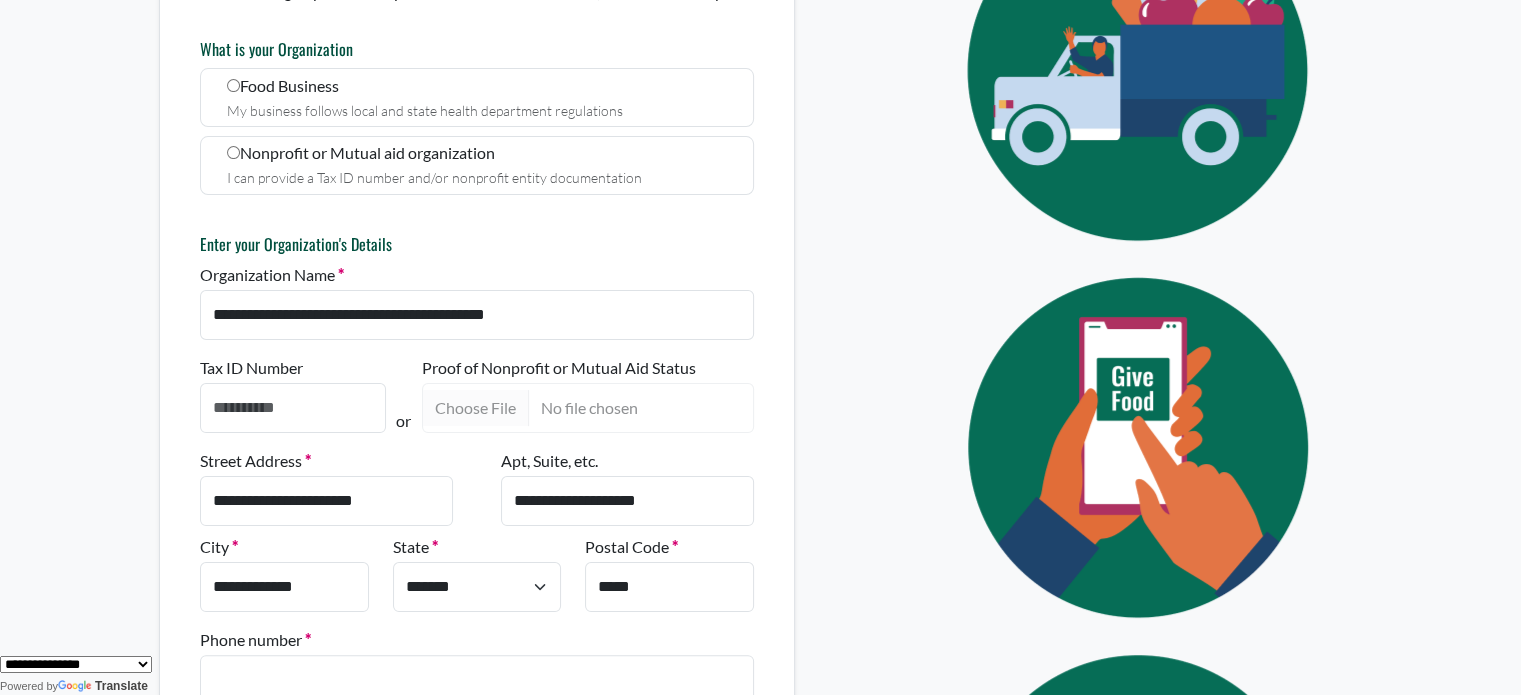 type on "**********" 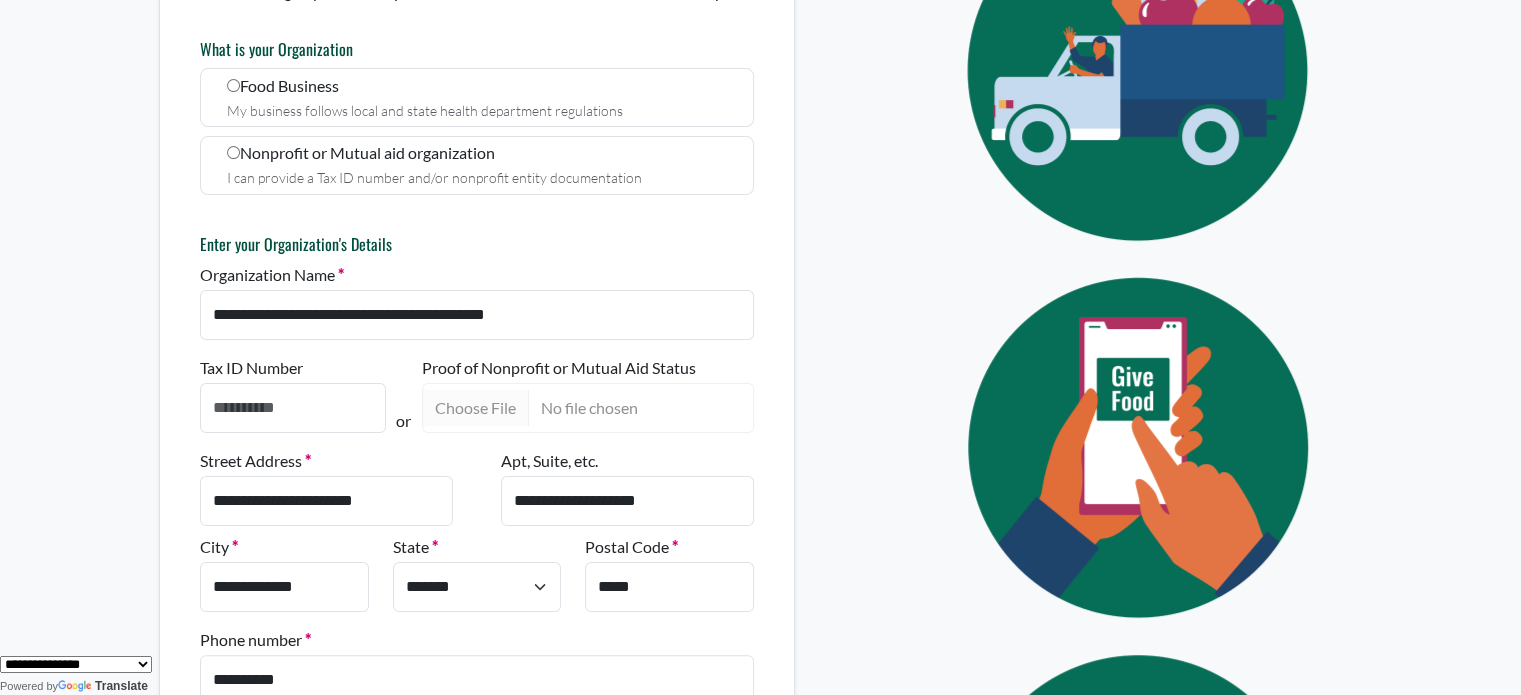 type on "**********" 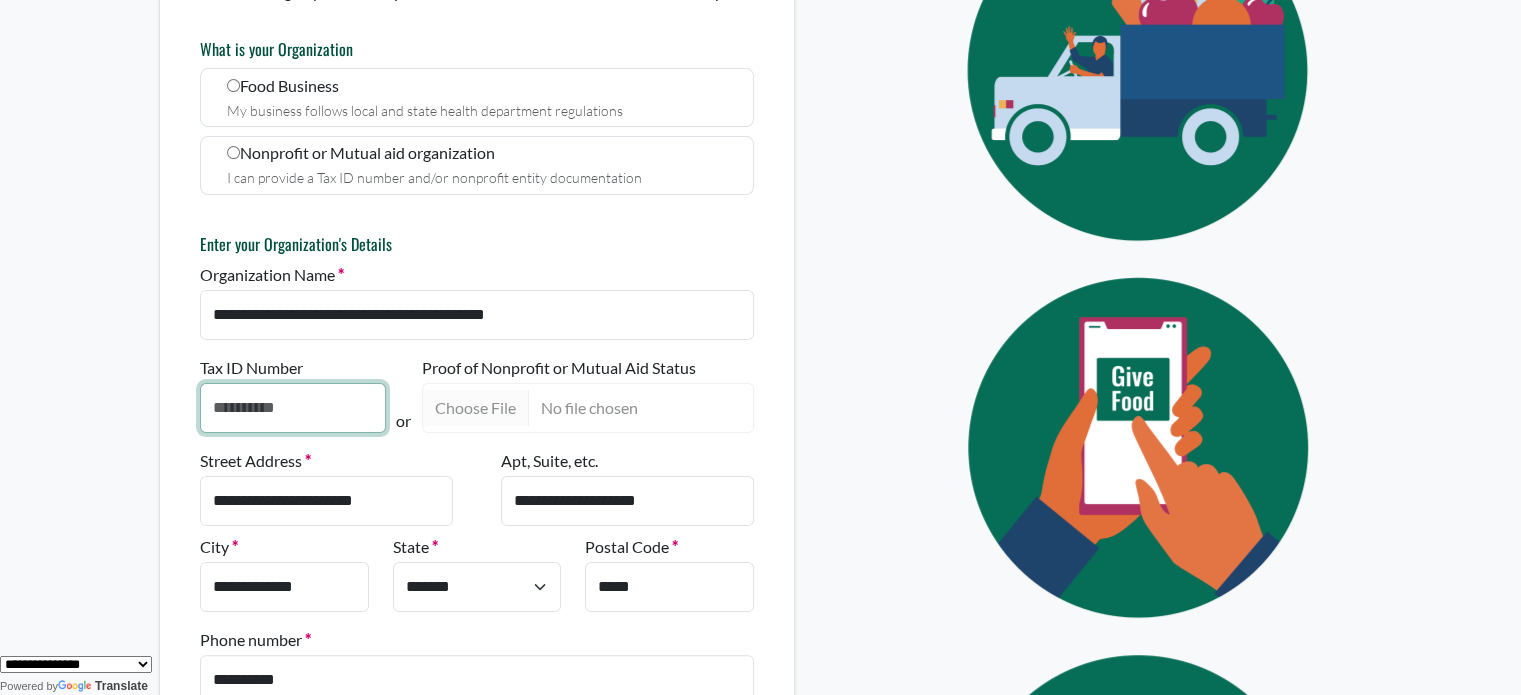 click on "Tax ID Number" at bounding box center [293, 408] 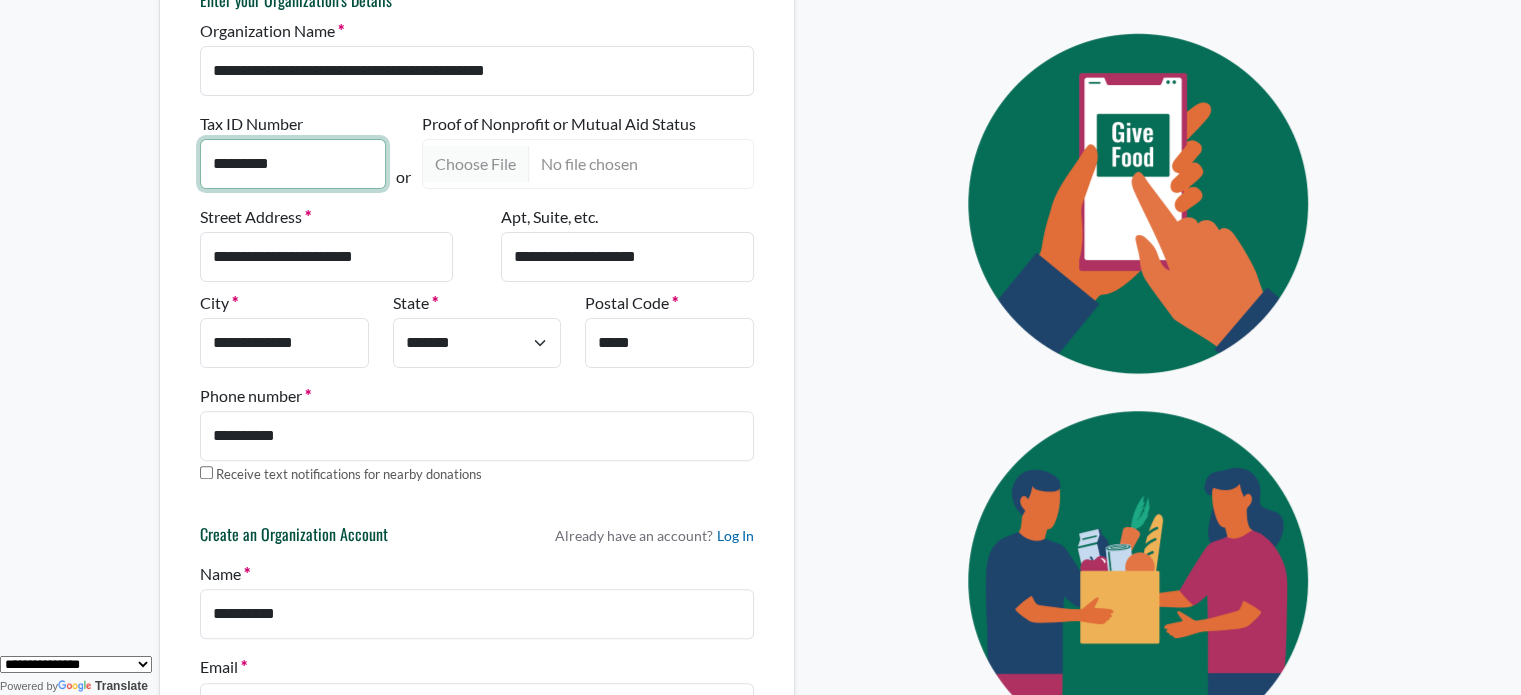 scroll, scrollTop: 700, scrollLeft: 0, axis: vertical 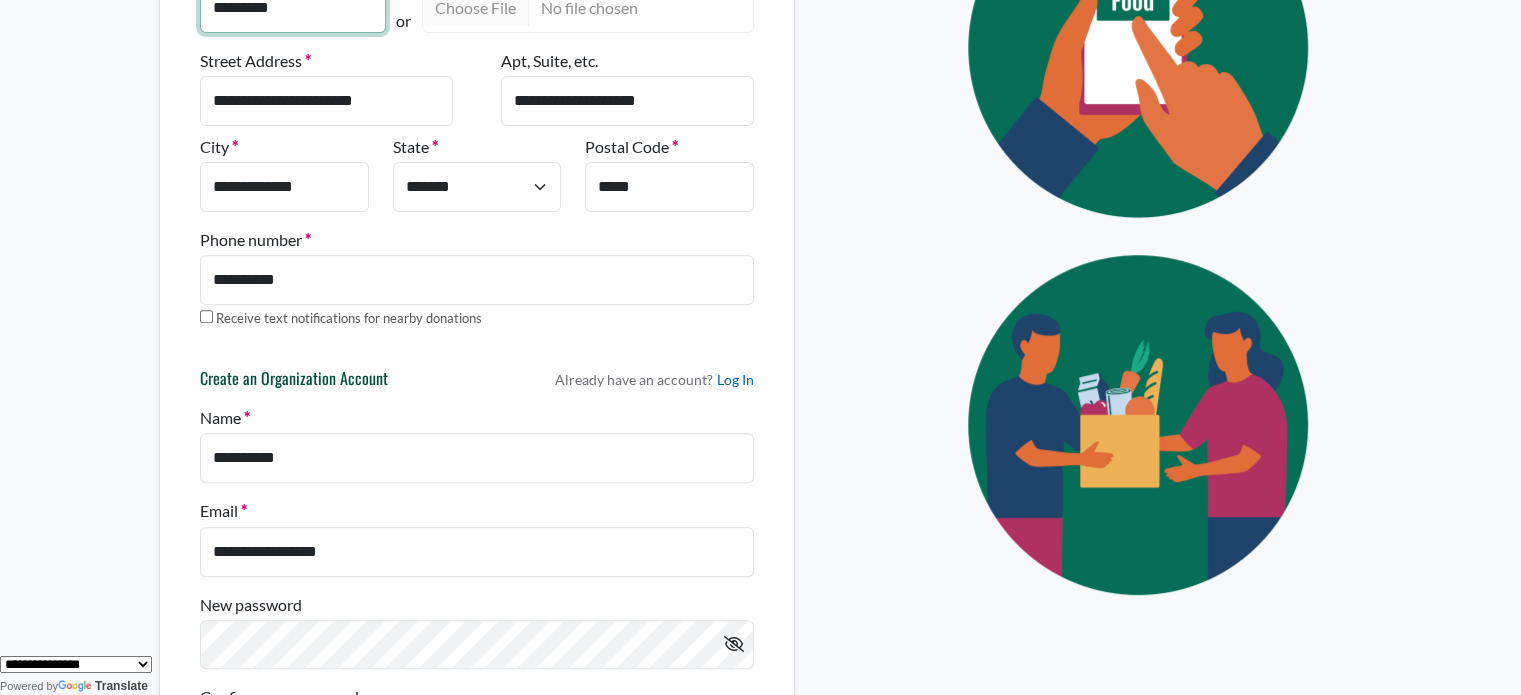 type on "*********" 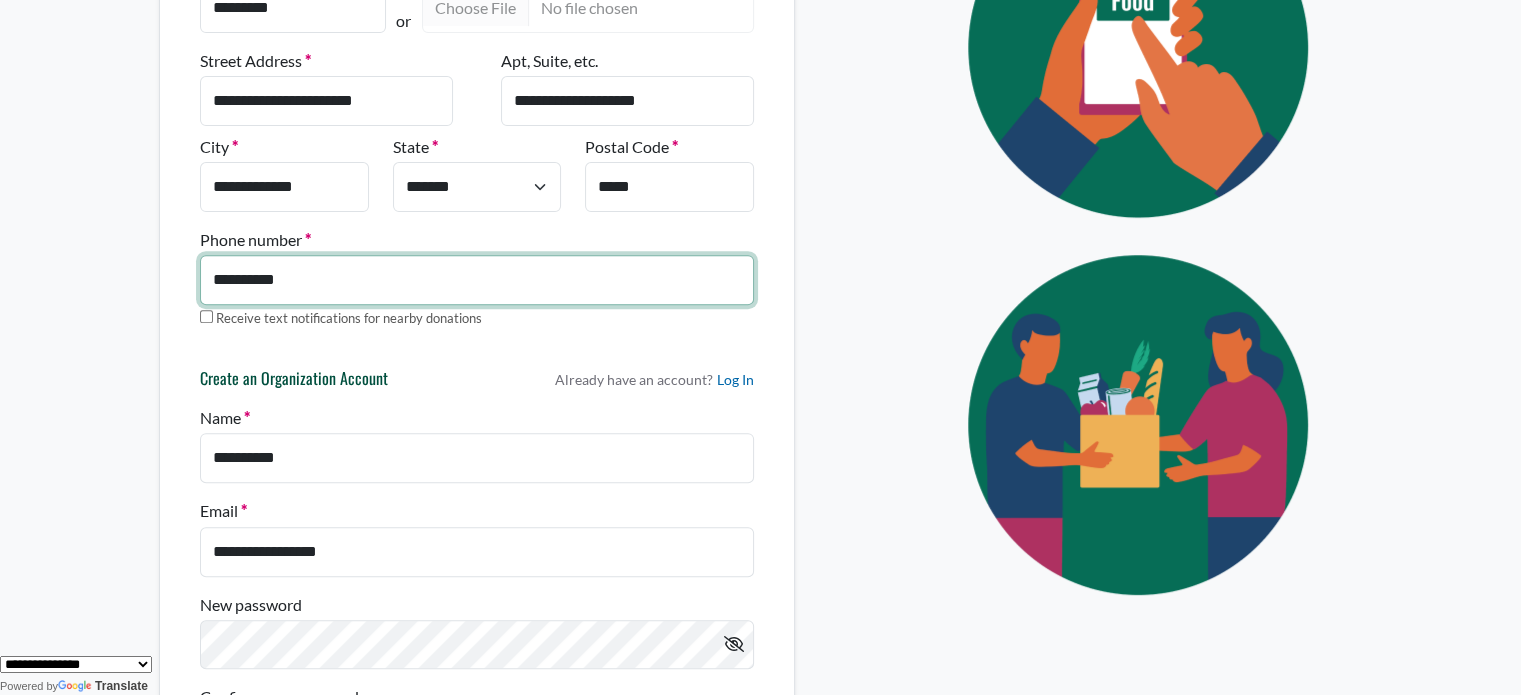 drag, startPoint x: 245, startPoint y: 291, endPoint x: 28, endPoint y: 299, distance: 217.14742 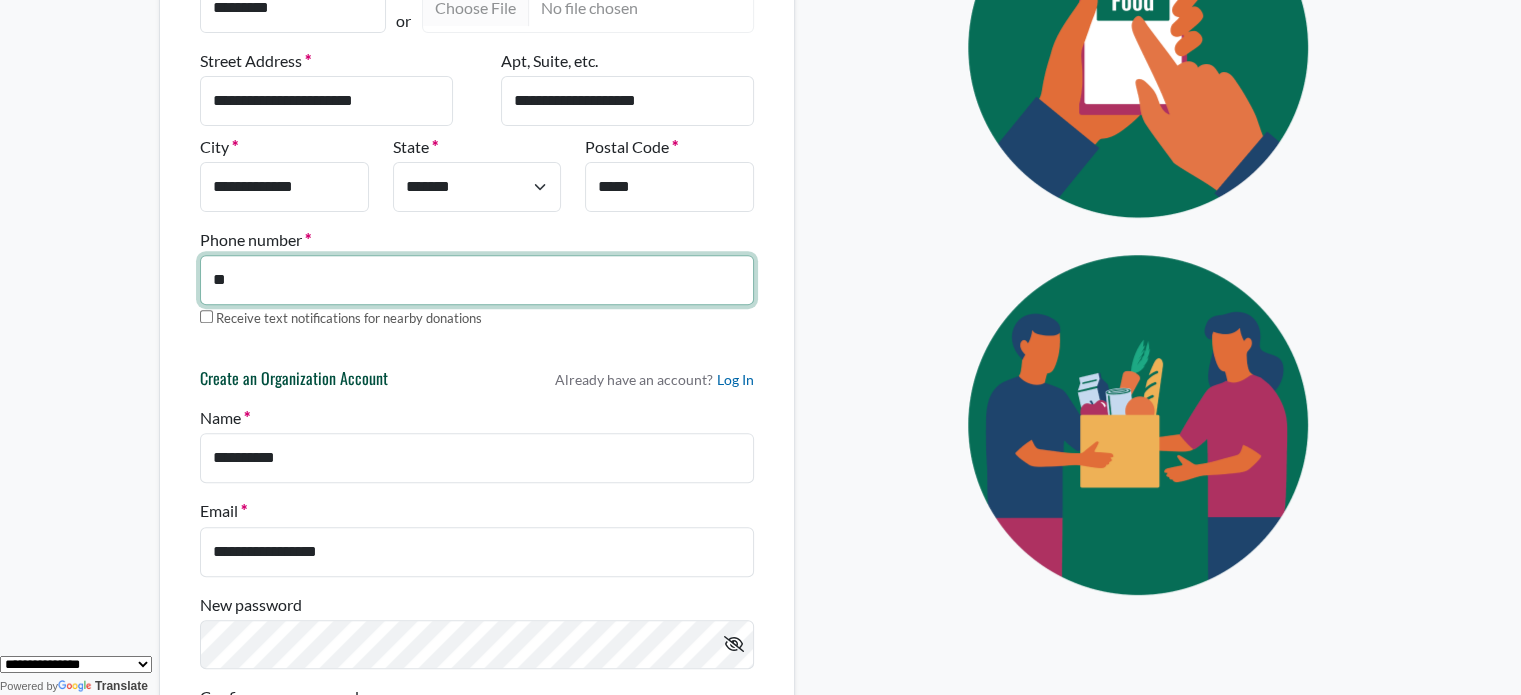 type on "*" 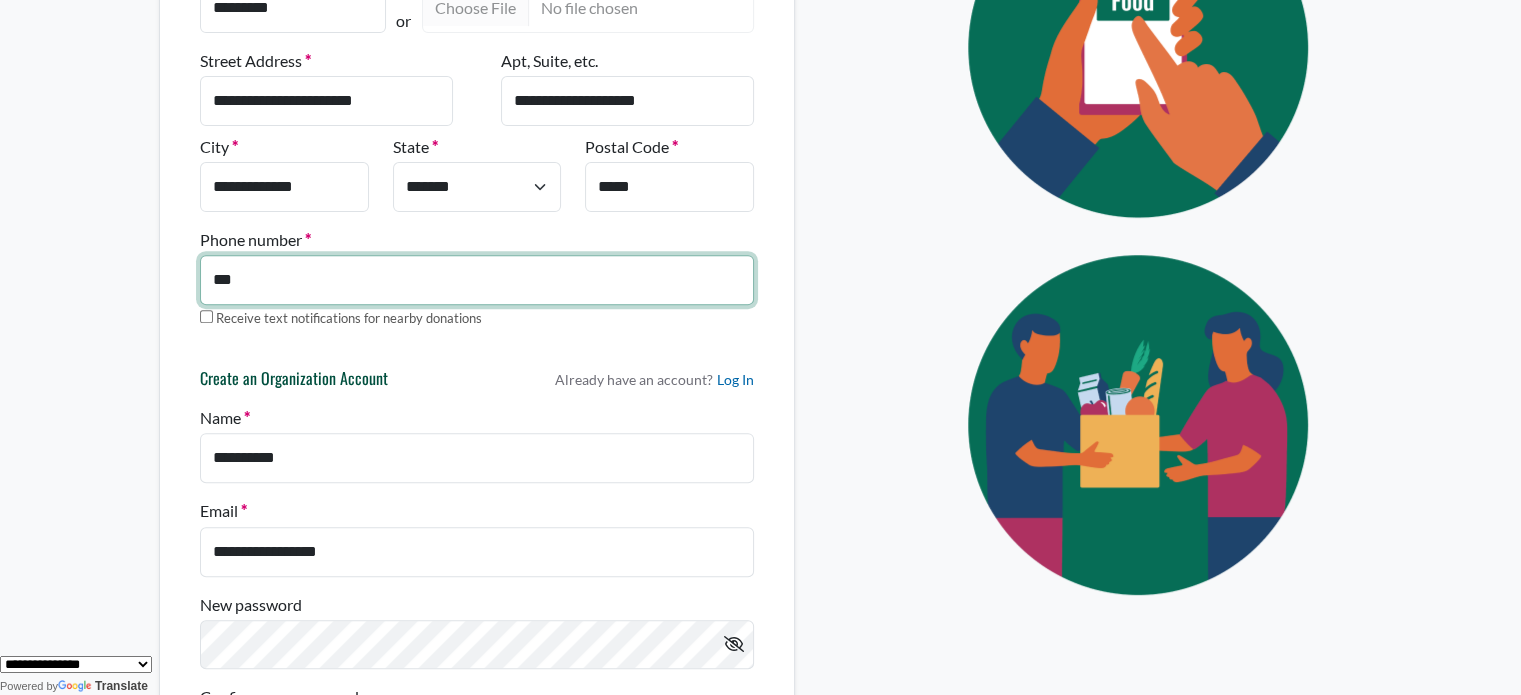 type on "**********" 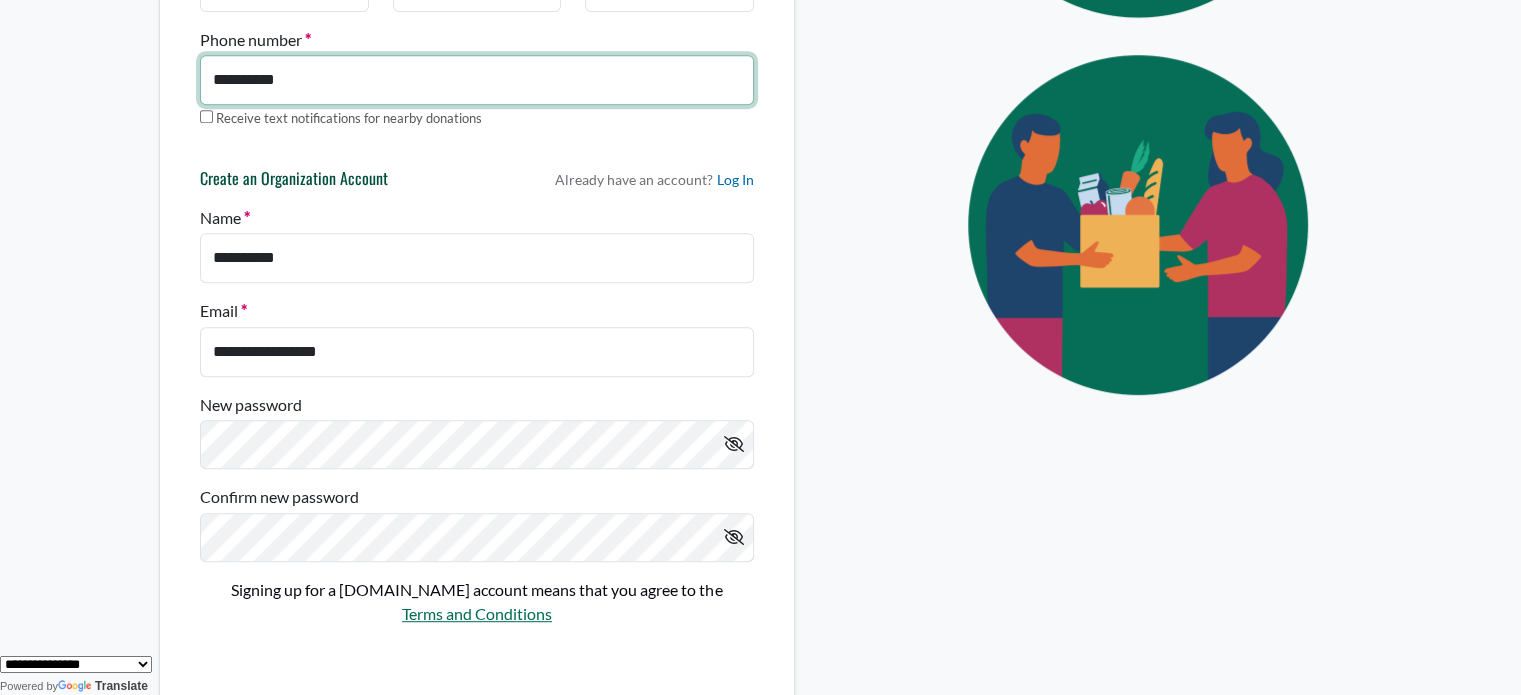 scroll, scrollTop: 1100, scrollLeft: 0, axis: vertical 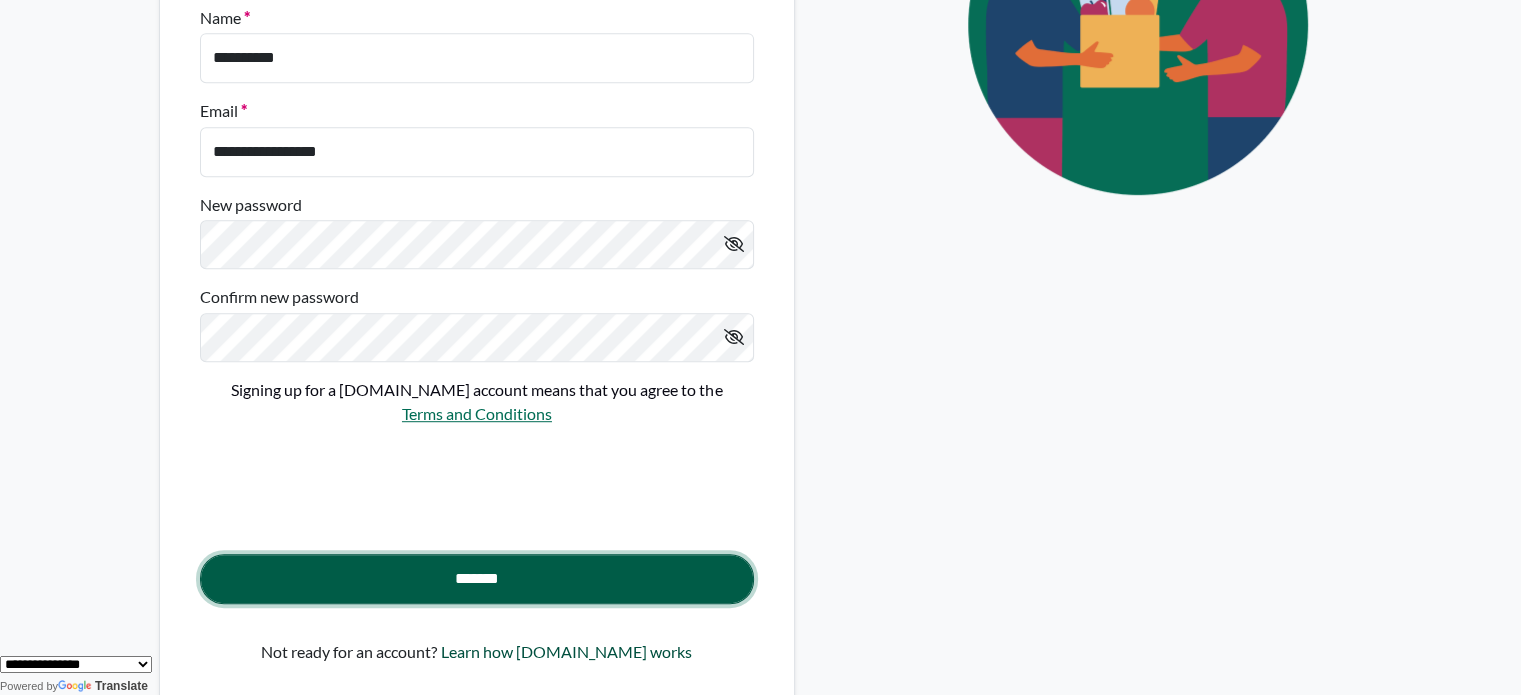 click on "*******" at bounding box center [477, 579] 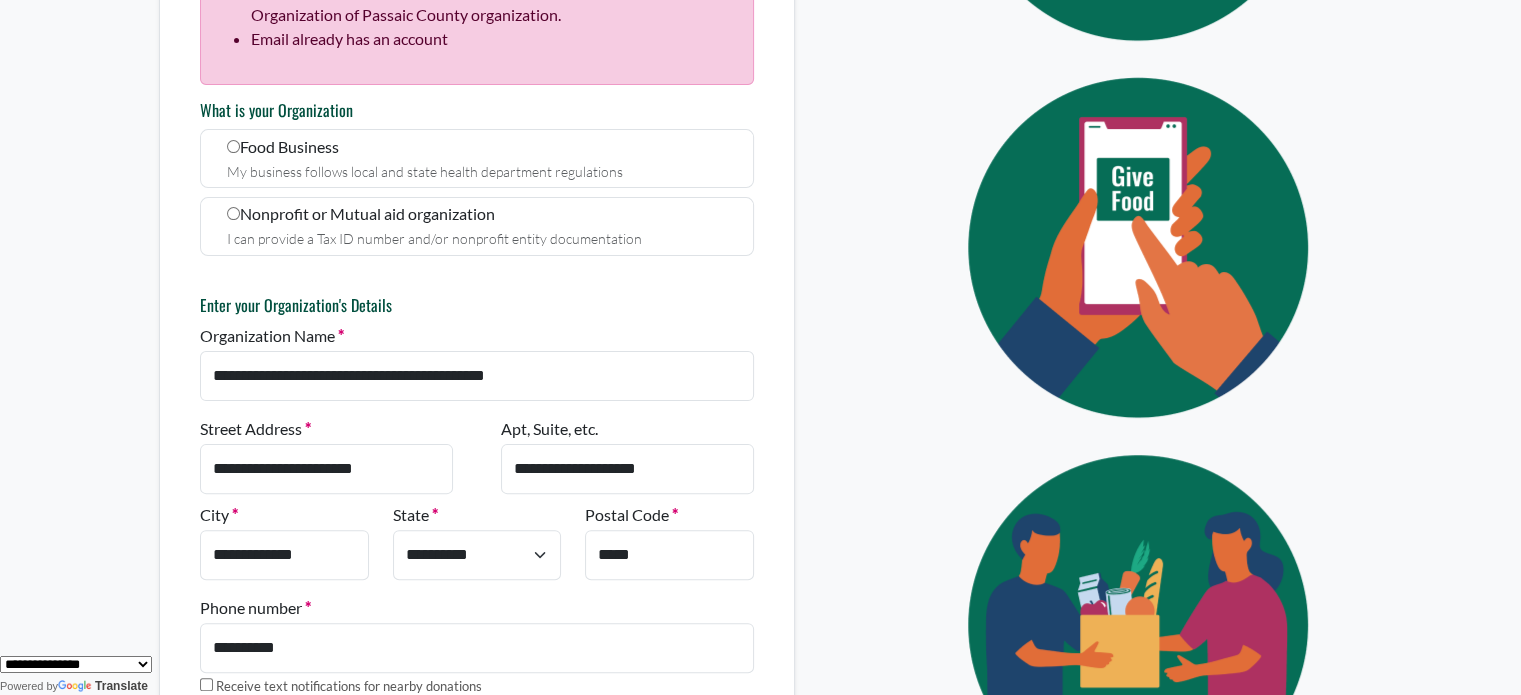 scroll, scrollTop: 0, scrollLeft: 0, axis: both 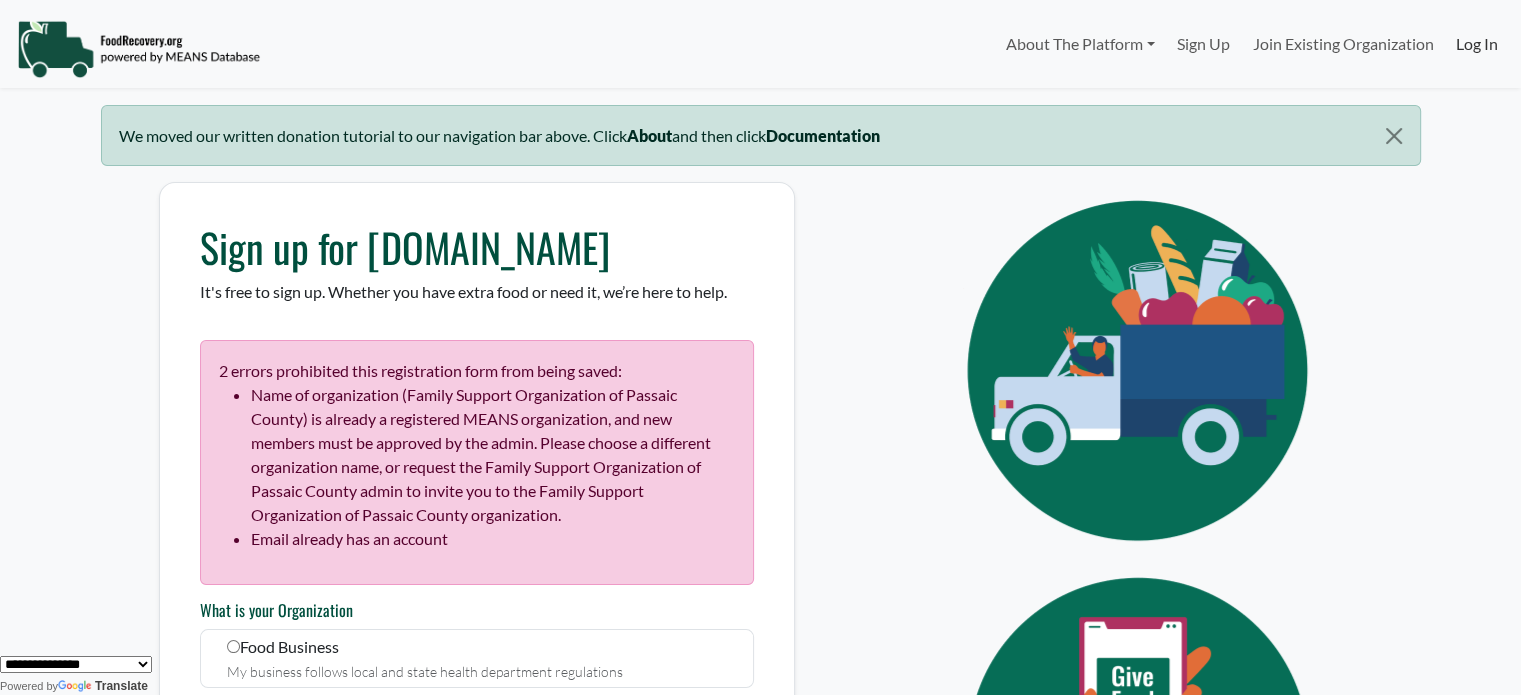 click on "Log In" at bounding box center [1477, 44] 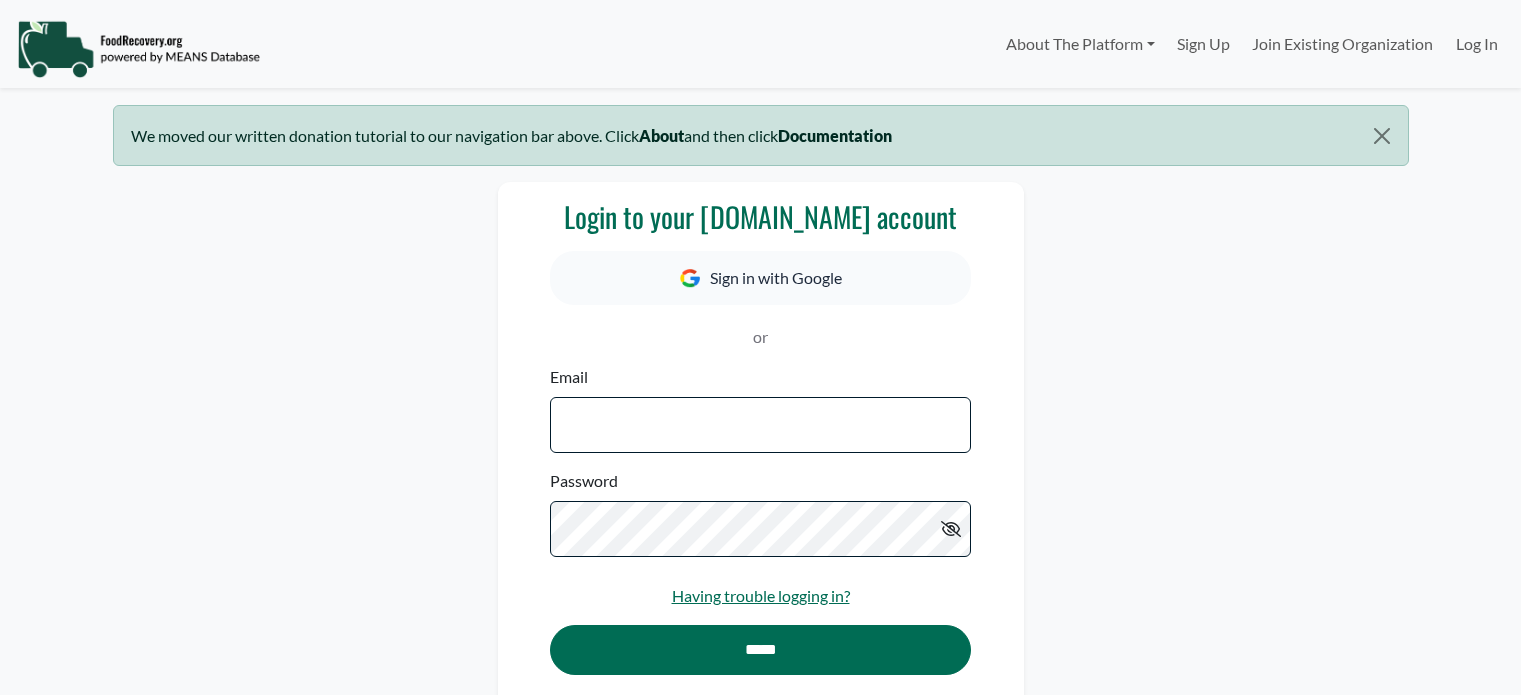 scroll, scrollTop: 0, scrollLeft: 0, axis: both 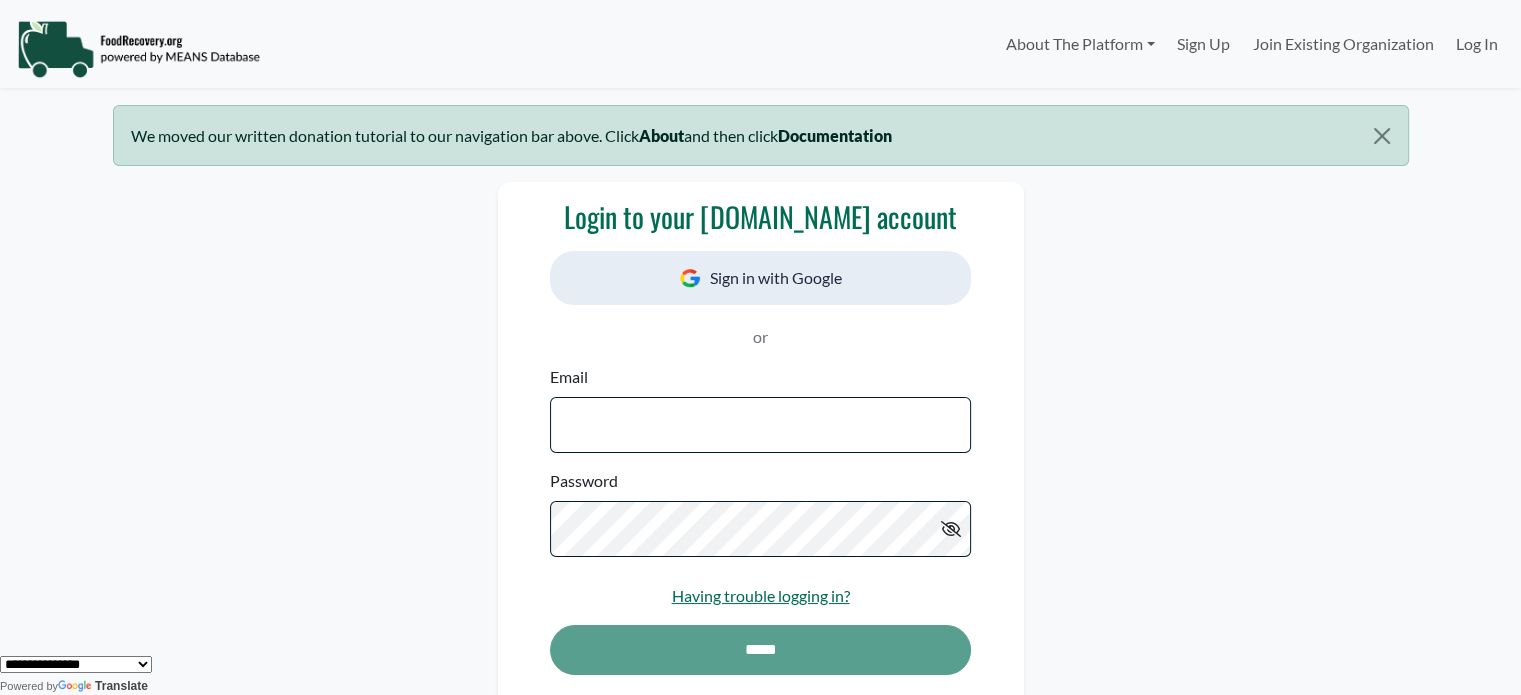 click on "Sign in with Google" at bounding box center [760, 278] 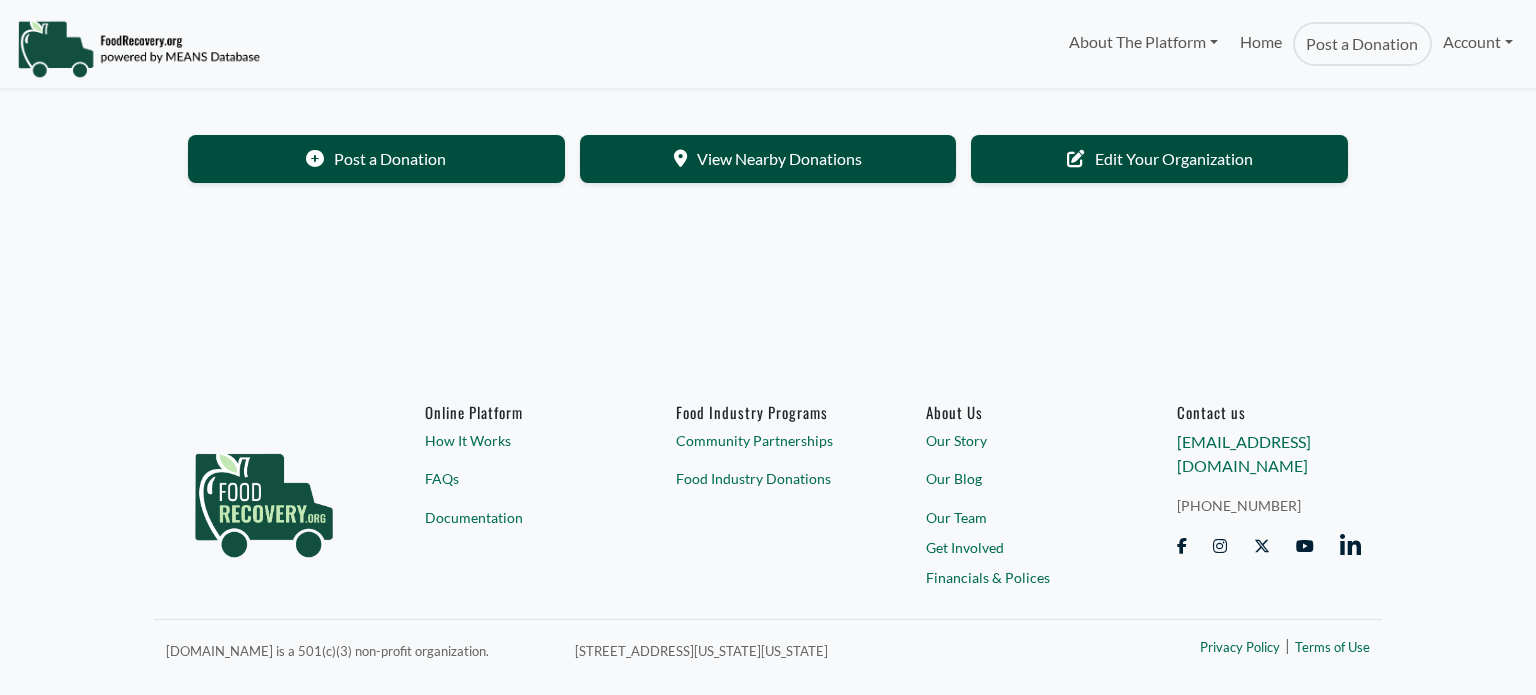 scroll, scrollTop: 0, scrollLeft: 0, axis: both 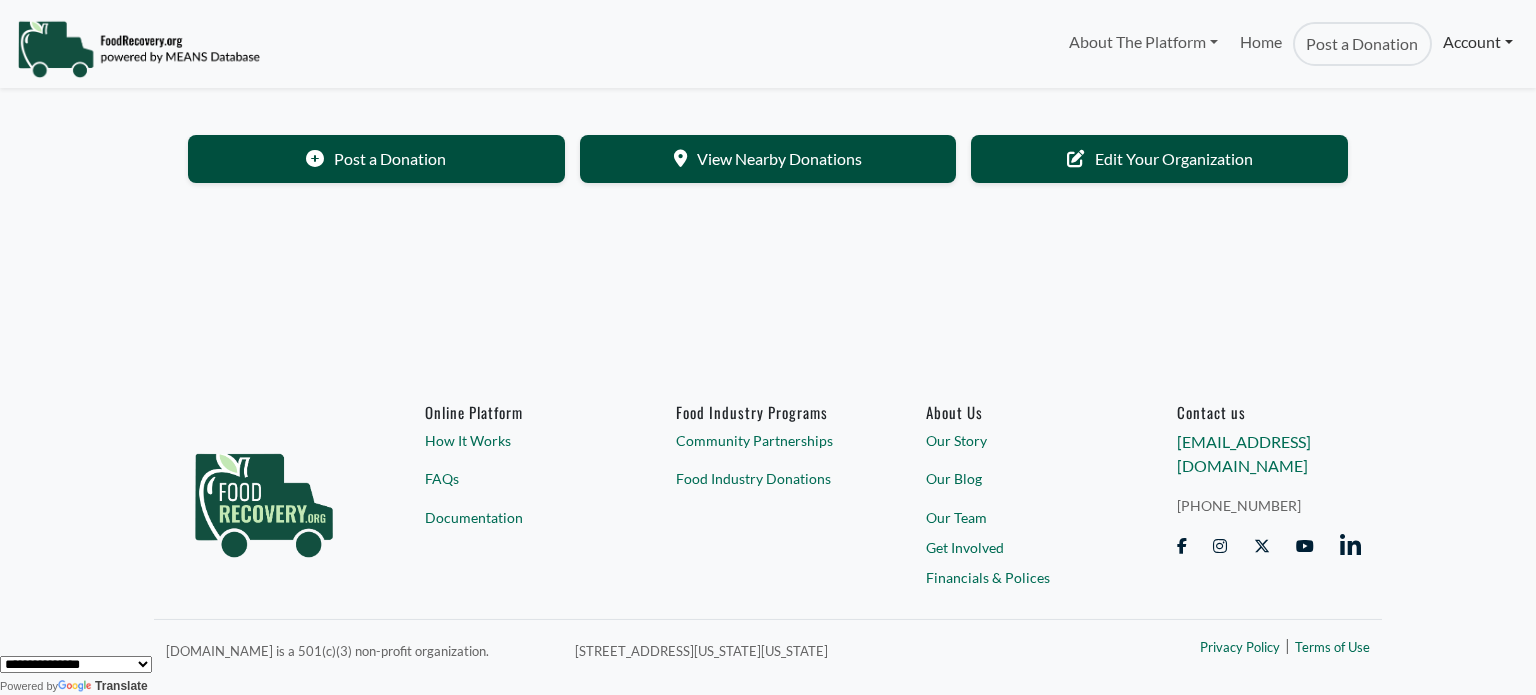 click on "Account" at bounding box center (1478, 42) 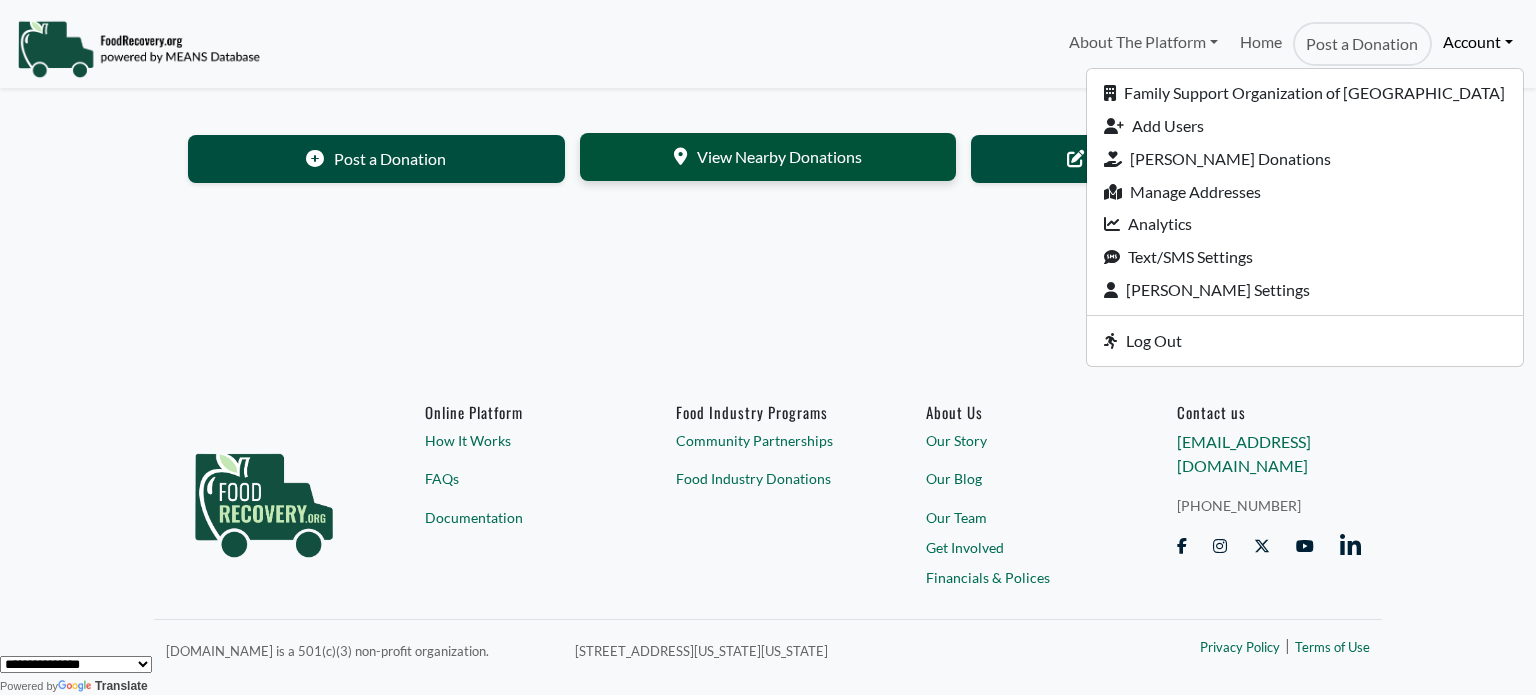 click on "View Nearby Donations" at bounding box center [768, 157] 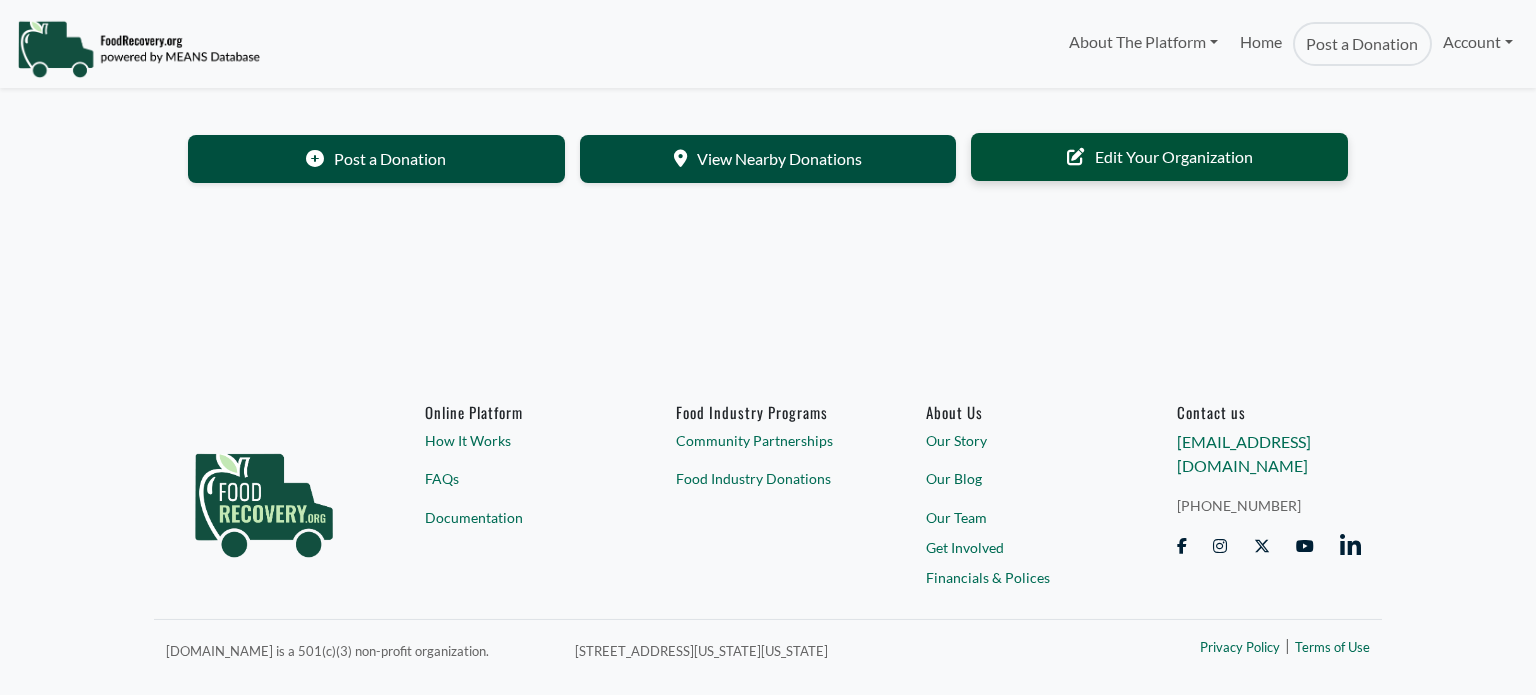 click on "Edit Your Organization" at bounding box center [1159, 157] 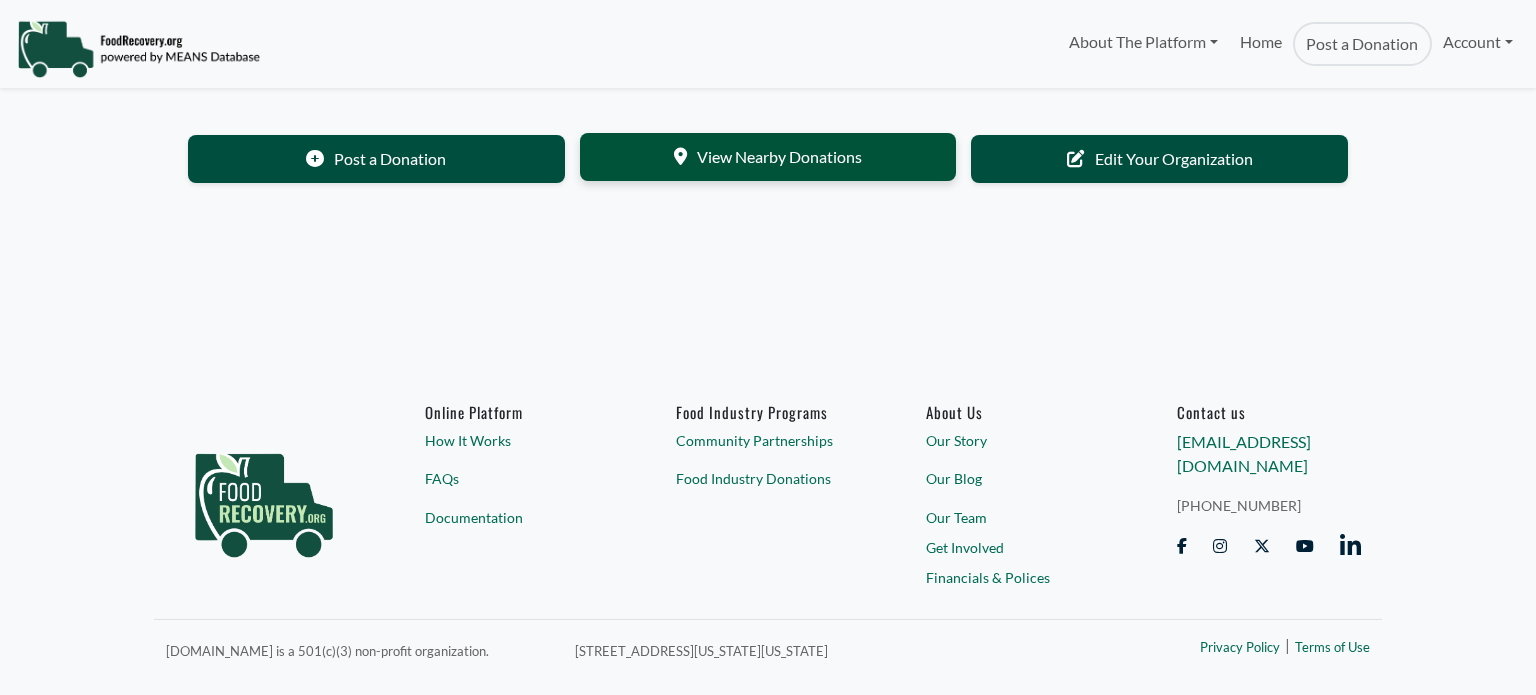 click on "View Nearby Donations" at bounding box center [768, 157] 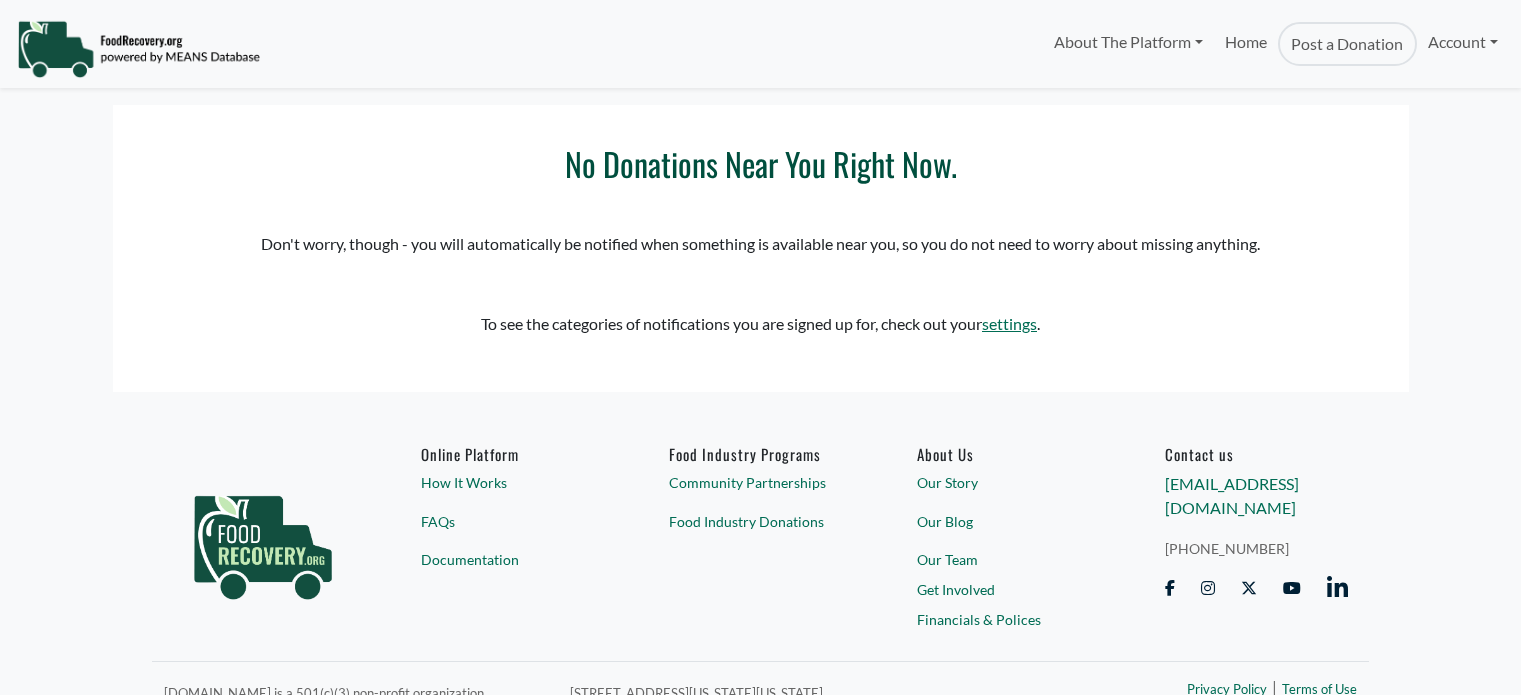 scroll, scrollTop: 0, scrollLeft: 0, axis: both 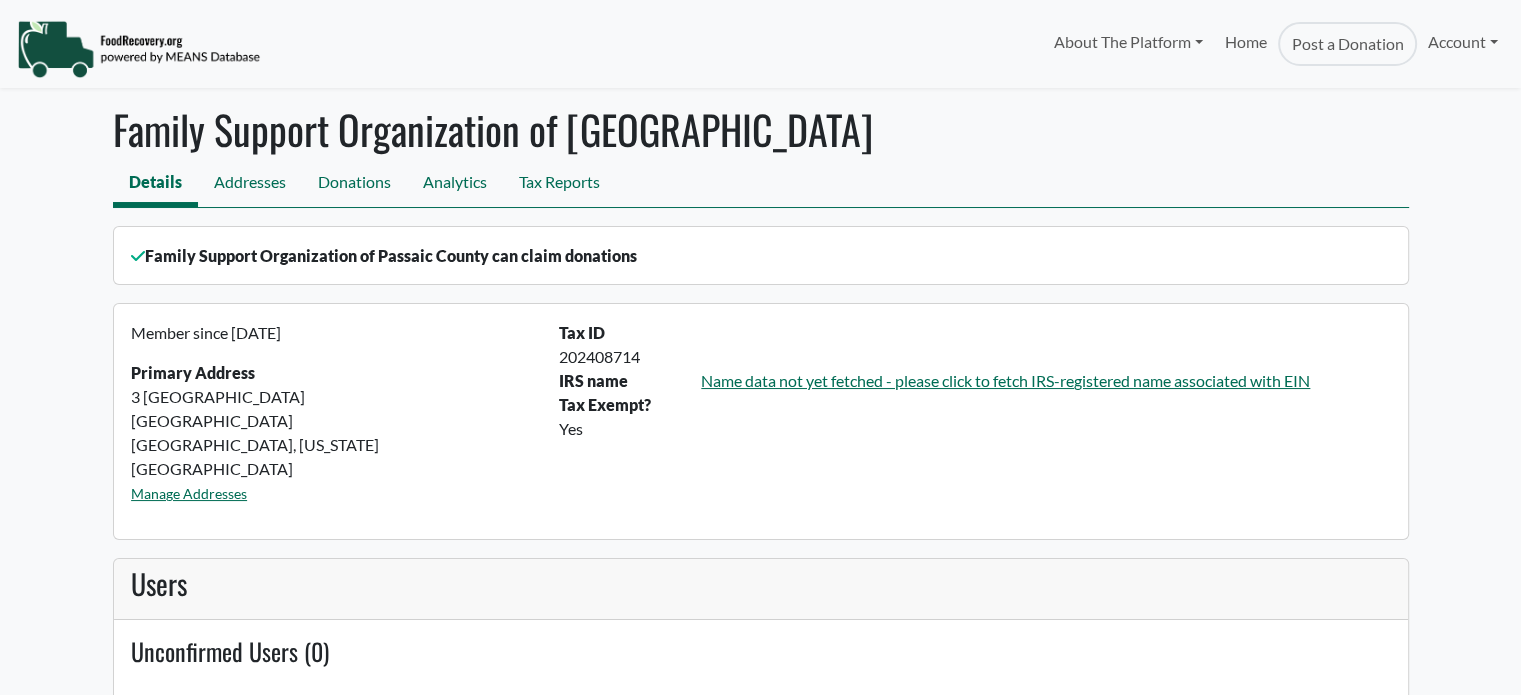 select 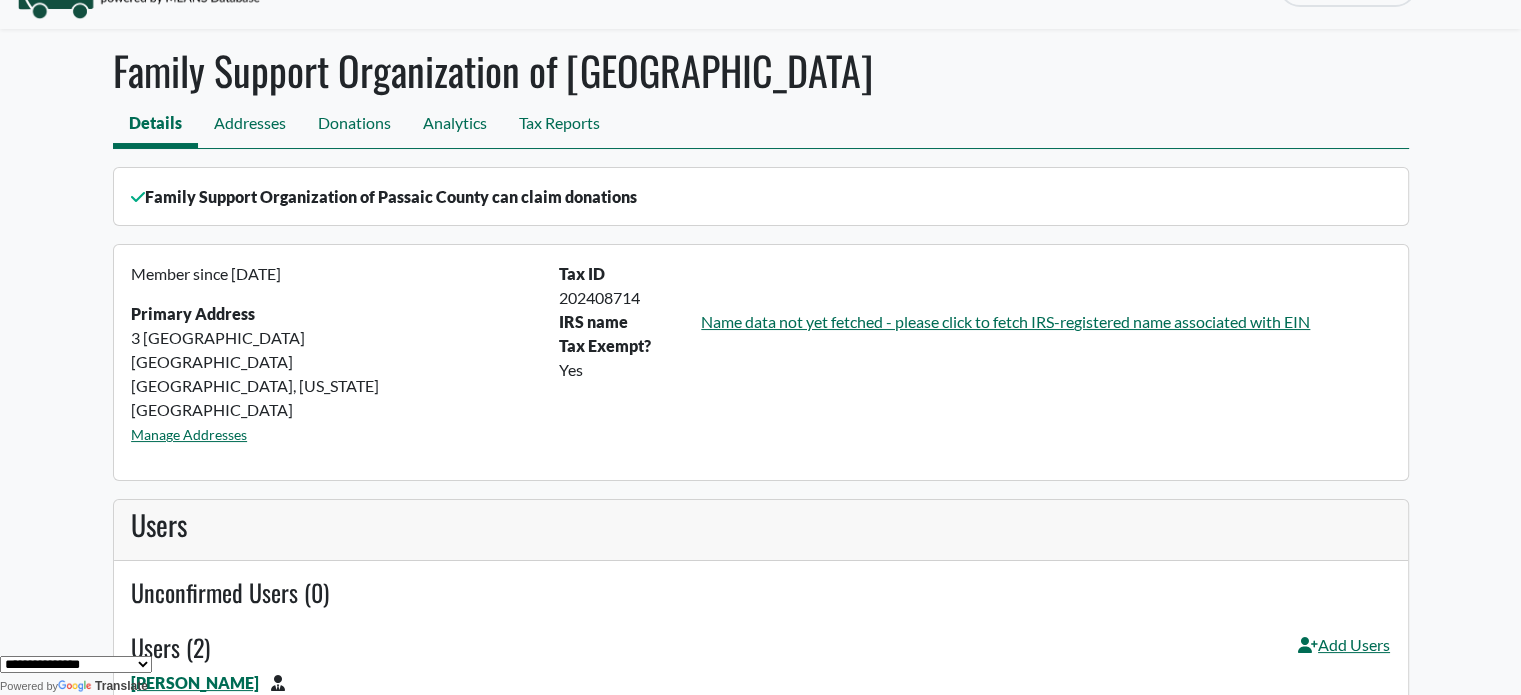 scroll, scrollTop: 0, scrollLeft: 0, axis: both 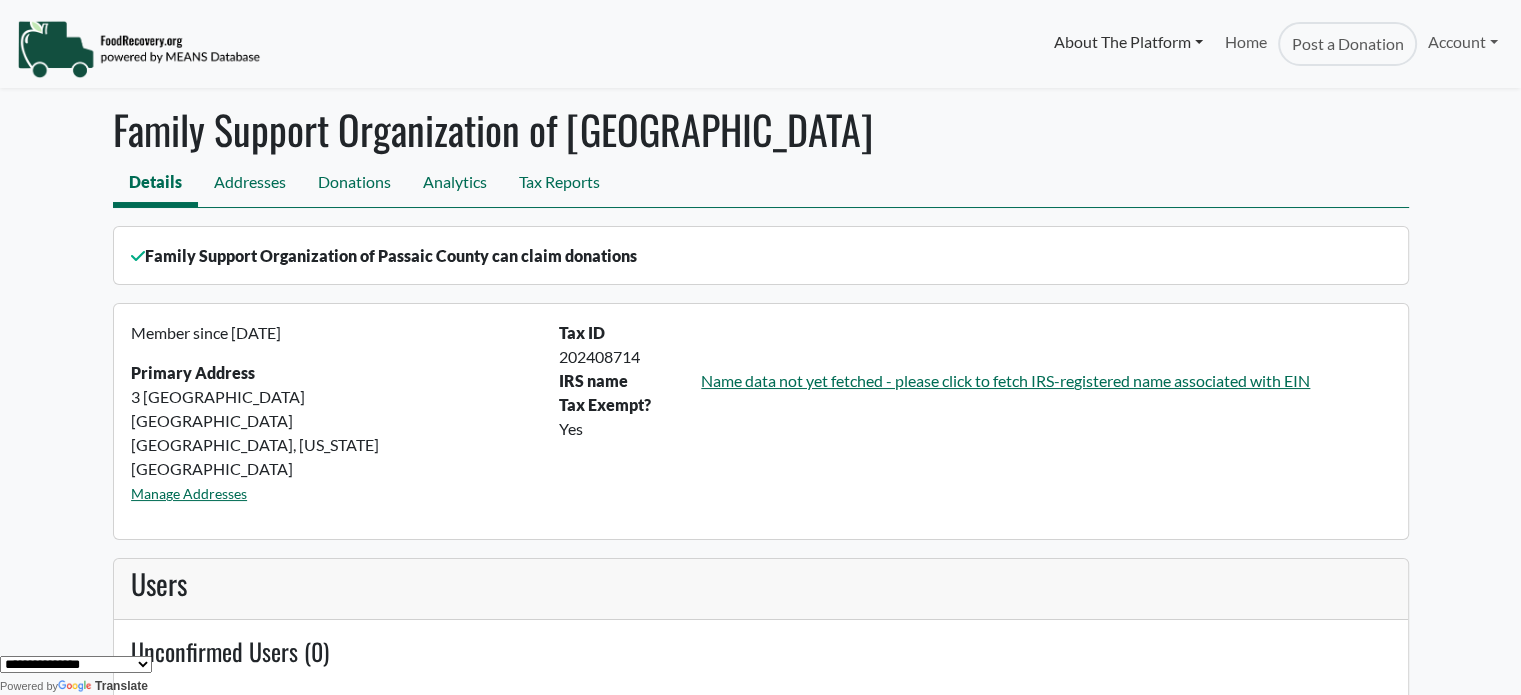 click on "About The Platform" at bounding box center (1127, 42) 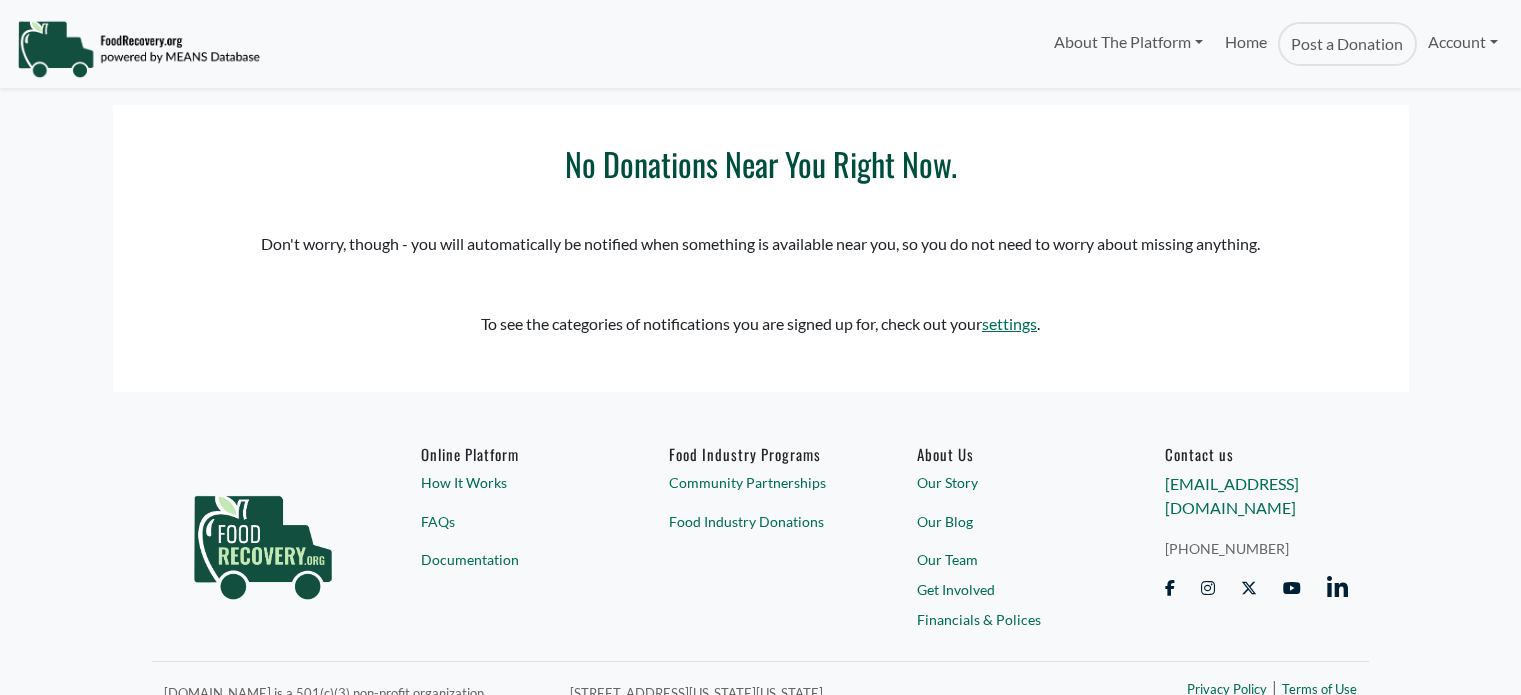 scroll, scrollTop: 0, scrollLeft: 0, axis: both 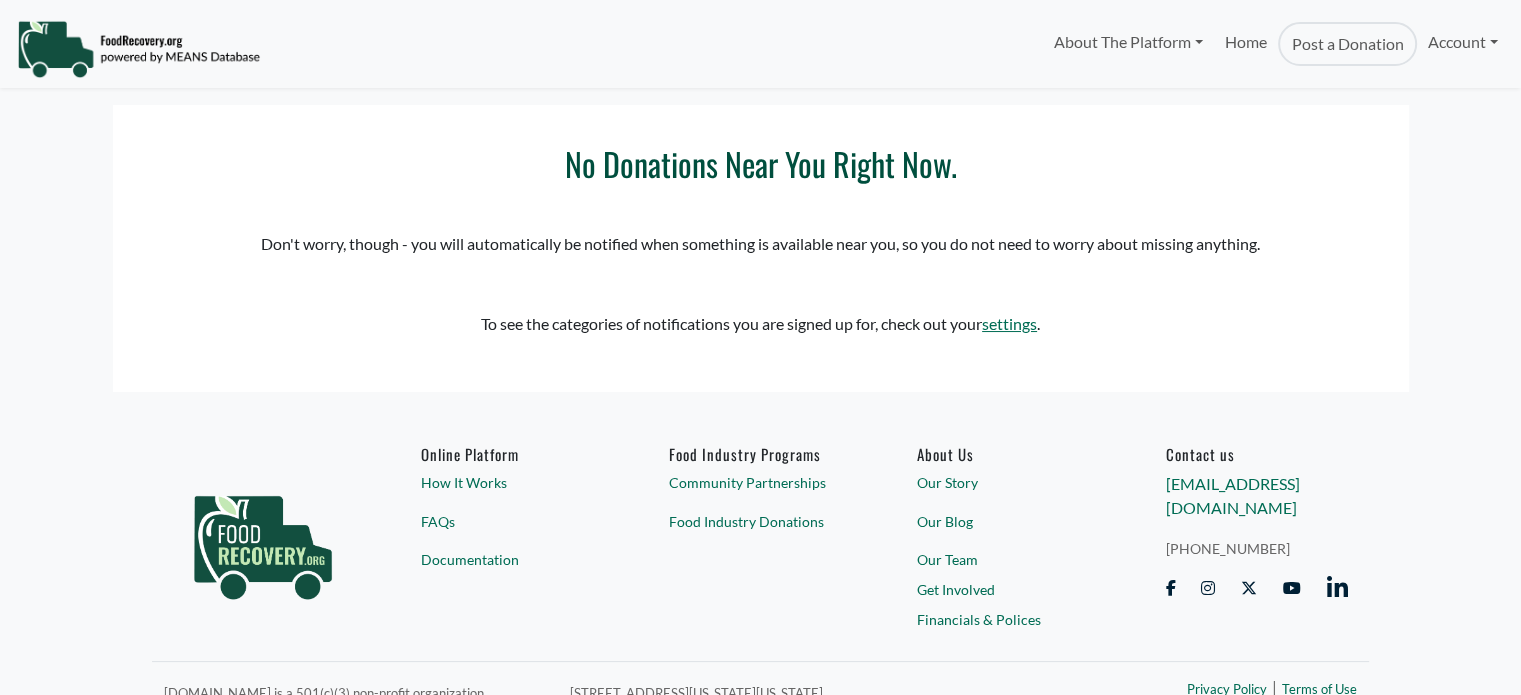 select 